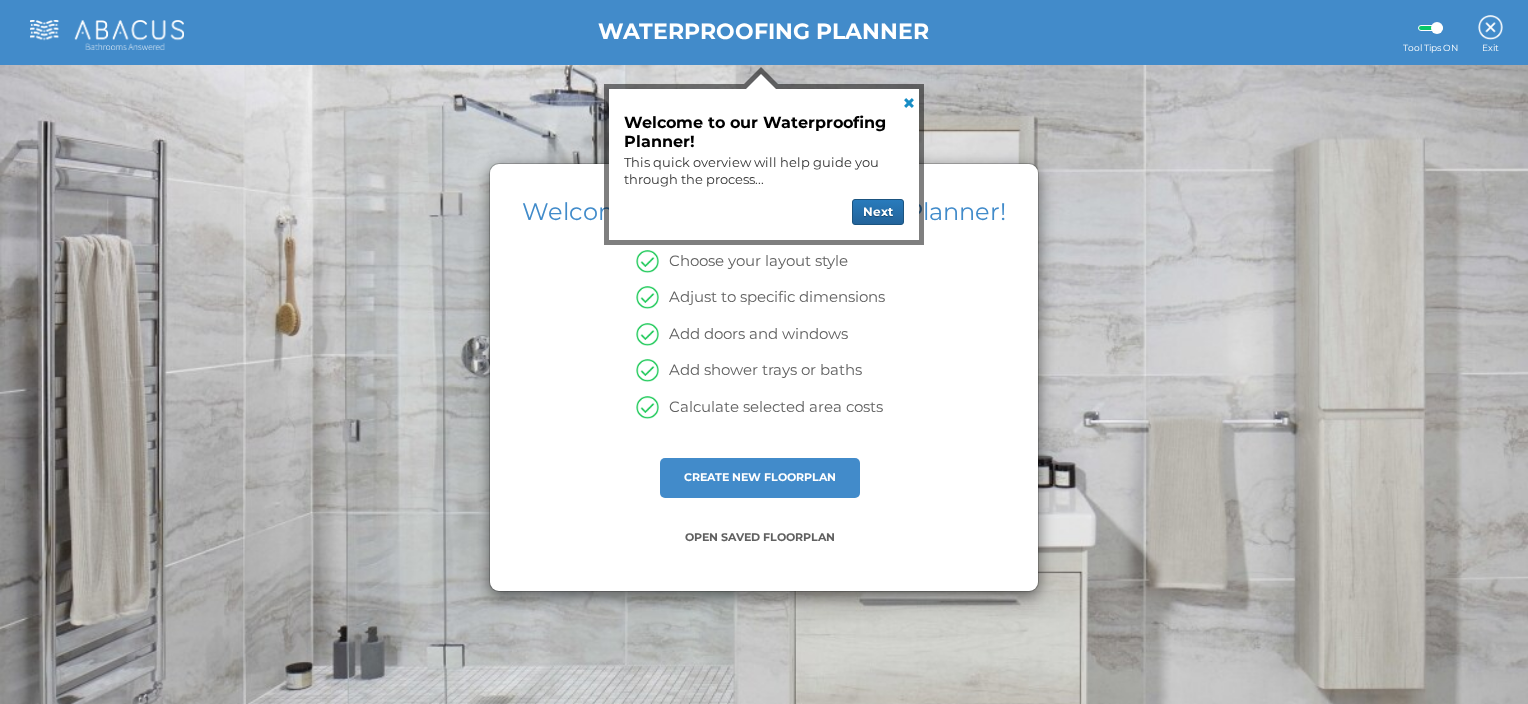 scroll, scrollTop: 0, scrollLeft: 0, axis: both 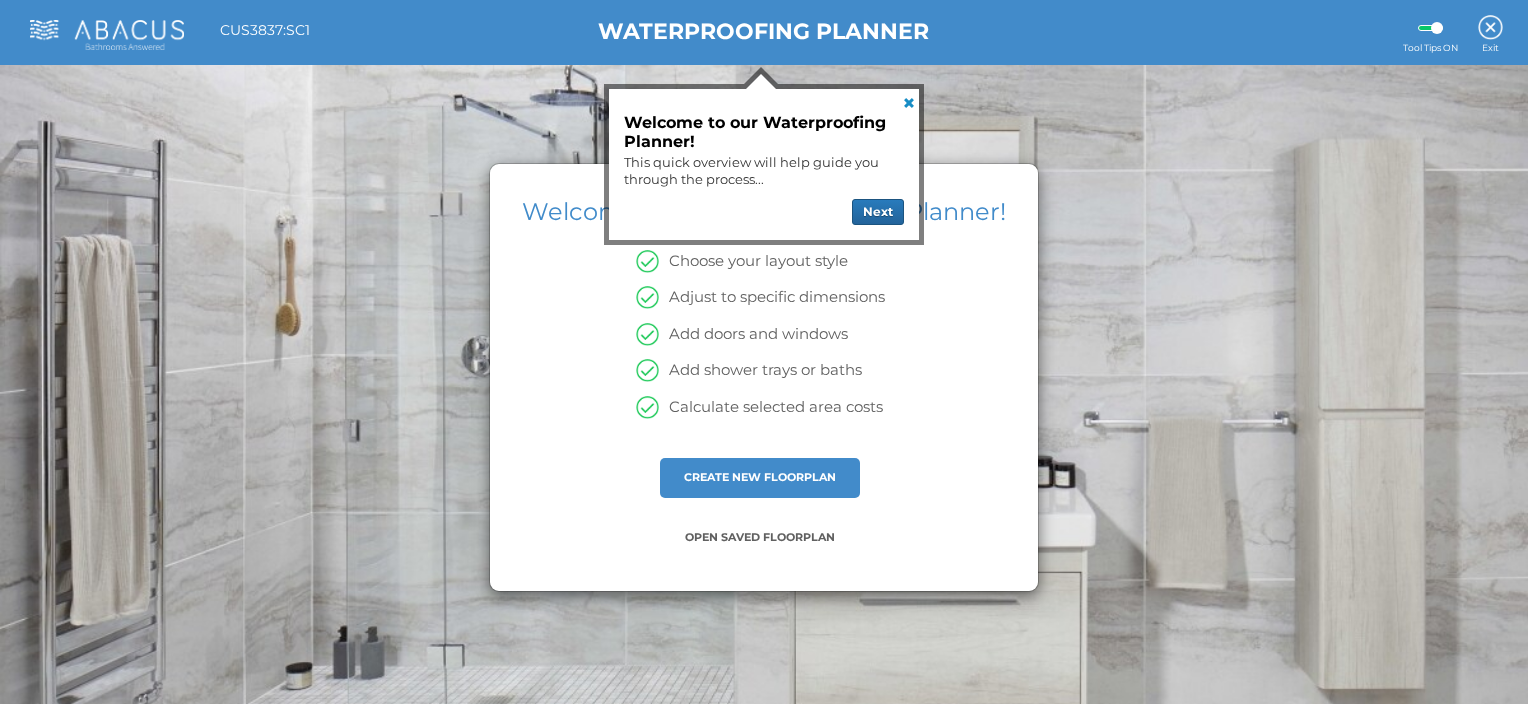 click at bounding box center (907, 101) 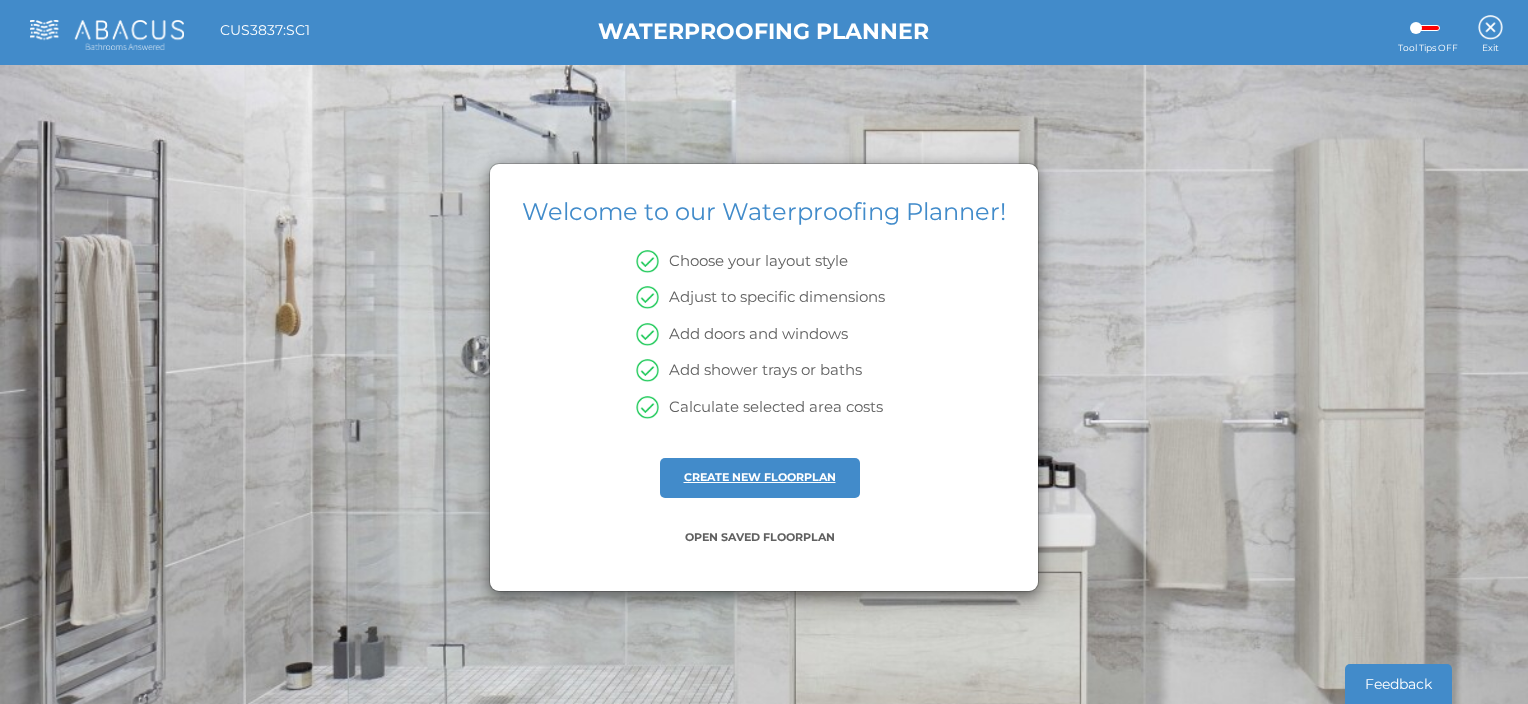 click on "CREATE NEW FLOORPLAN" at bounding box center (760, 477) 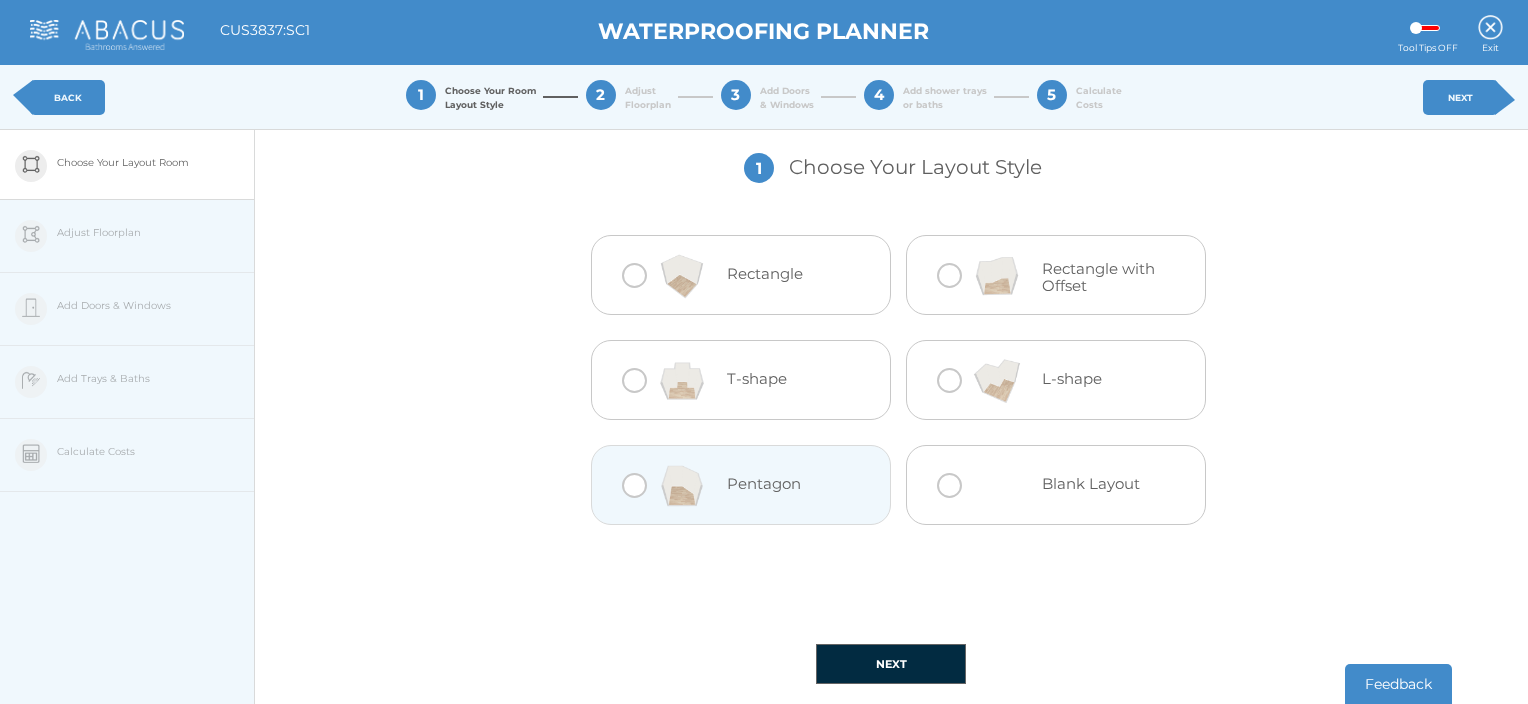 drag, startPoint x: 772, startPoint y: 482, endPoint x: 734, endPoint y: 256, distance: 229.17242 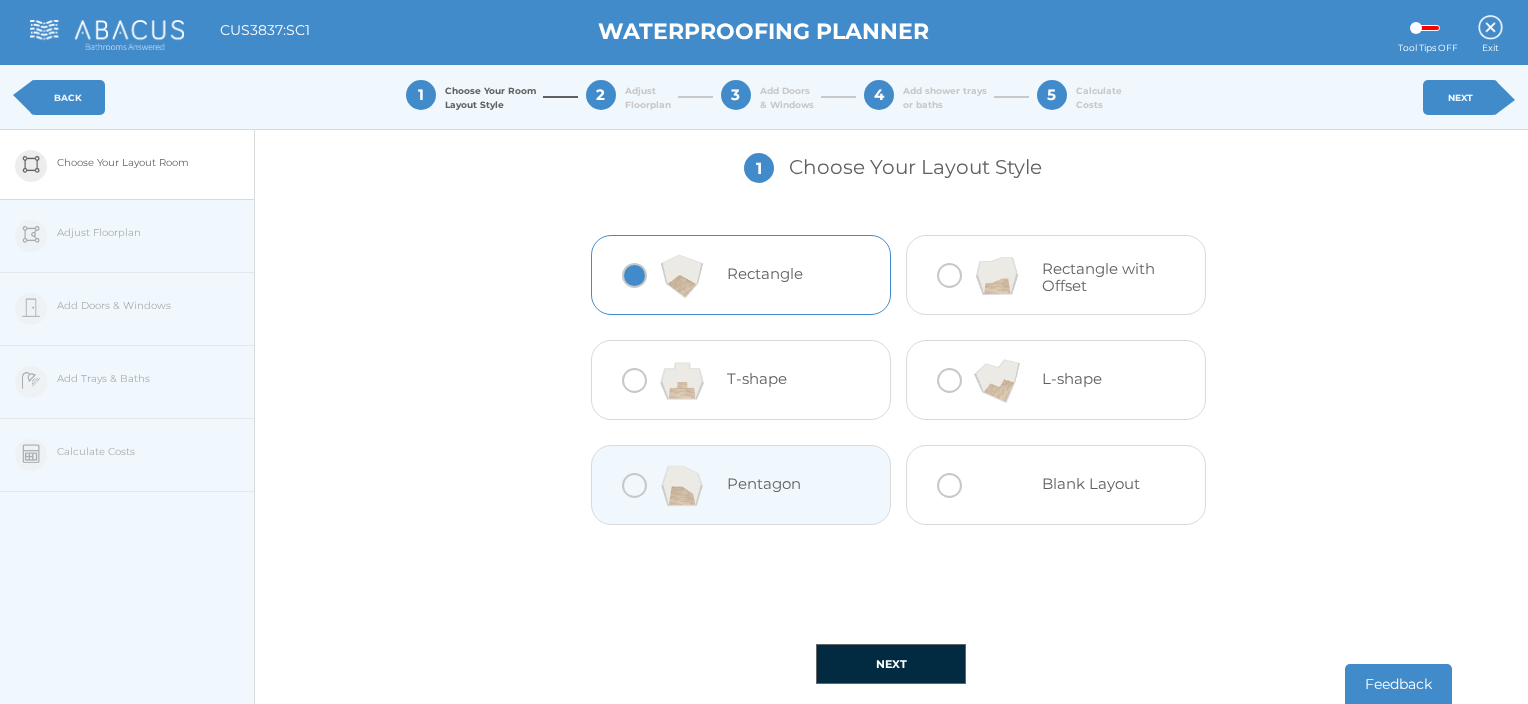 click on "NEXT" at bounding box center (891, 664) 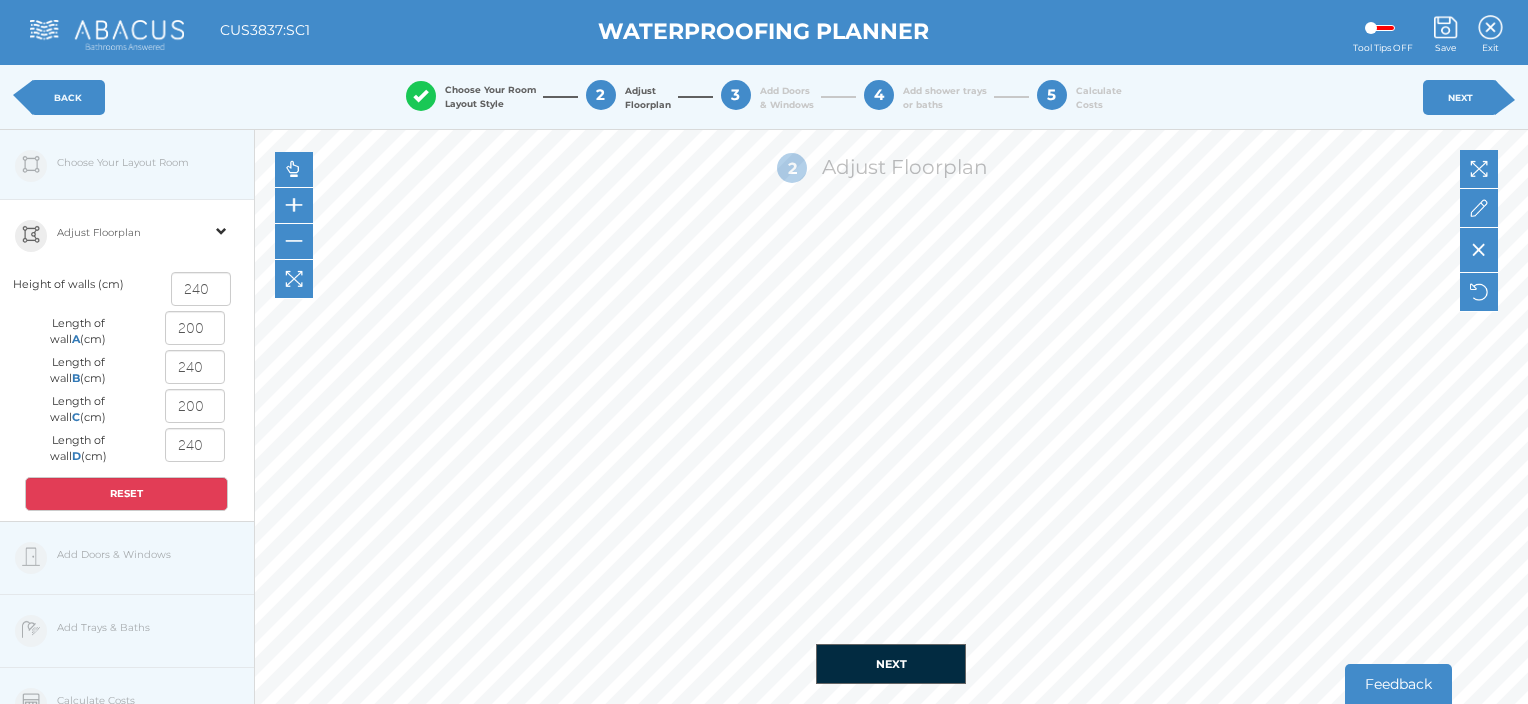click on "NEXT" at bounding box center (891, 664) 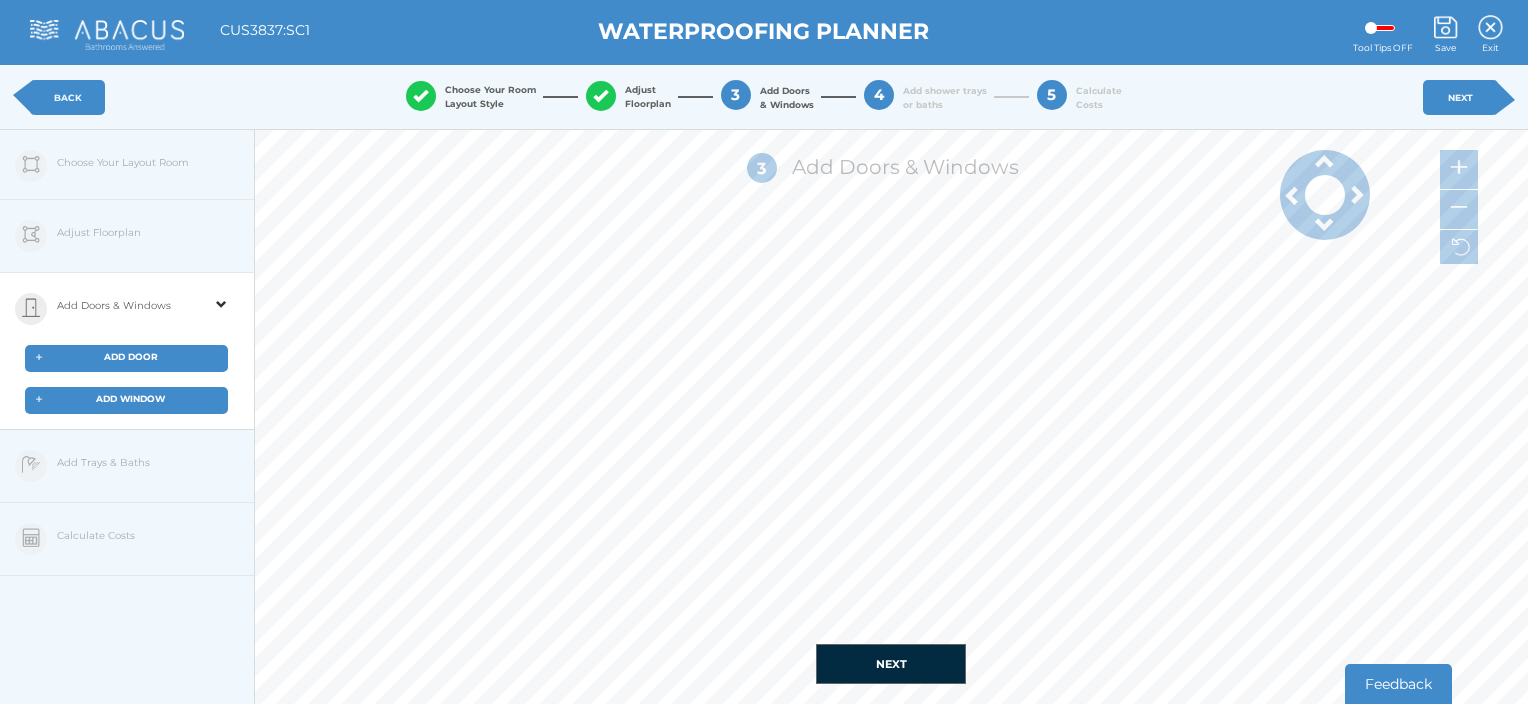 click on "+
ADD DOOR" at bounding box center [31, 309] 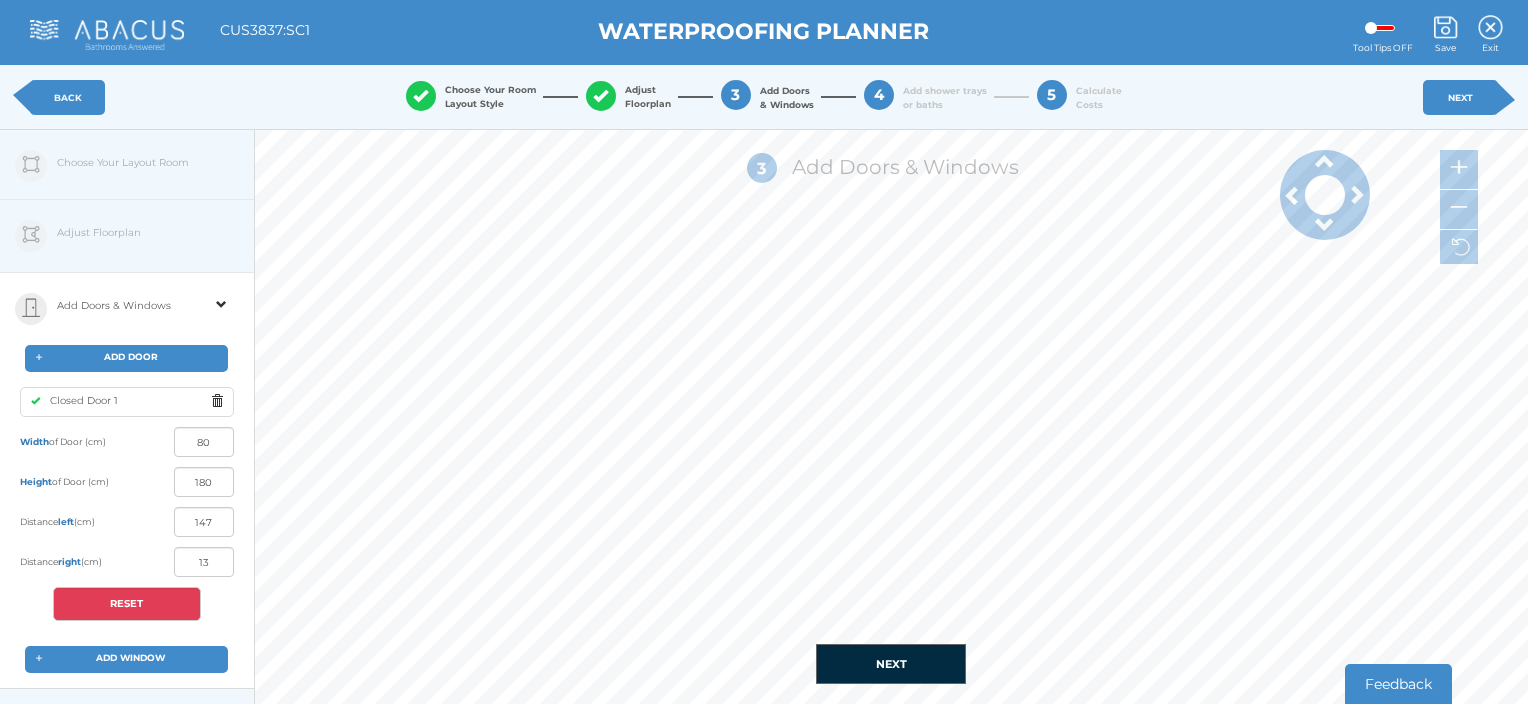 click on "NEXT" at bounding box center [891, 664] 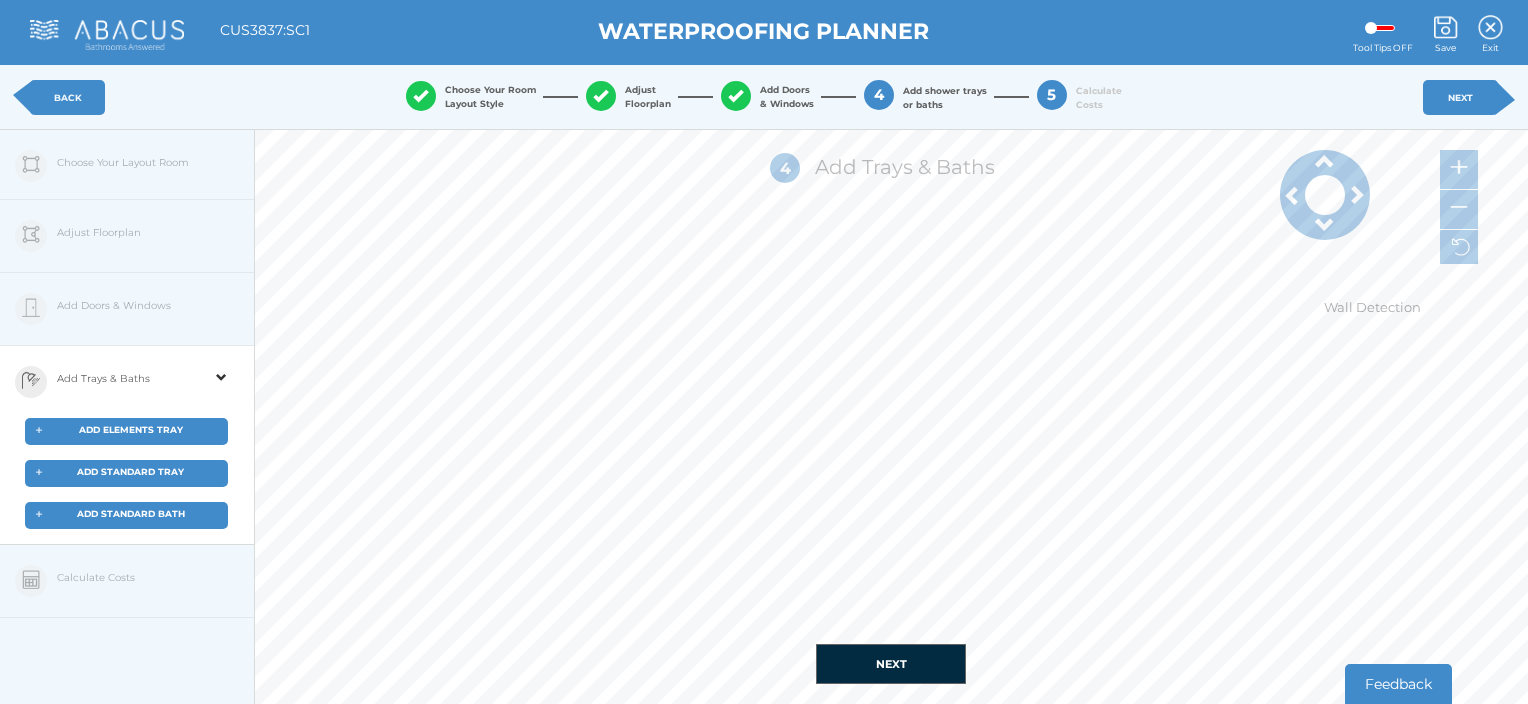 click on "ADD ELEMENTS TRAY" at bounding box center [131, 429] 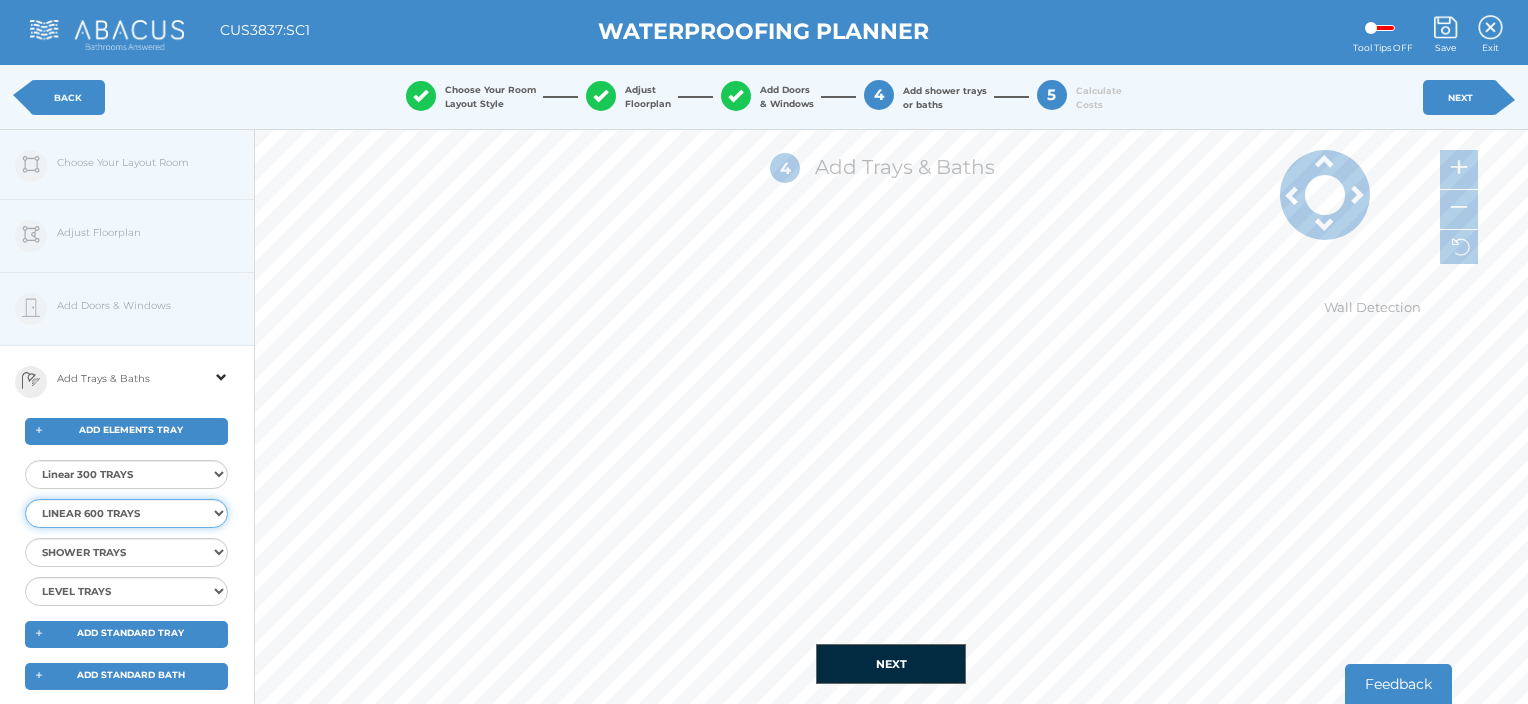 click on "LINEAR 600 TRAYS
Elements LIN600 Level Tray 9x9 End Elements LIN600 Level Tray12x12 End Elements LIN600 Level Tray 12x9 End Elements LIN600 Level Tray 14x9 End Elements LIN600 Level Tray 16x9 End Elements LIN600 LevTray 16x9 Offset Elements LIN600 Level Tray 18x9 Offset" at bounding box center (126, 513) 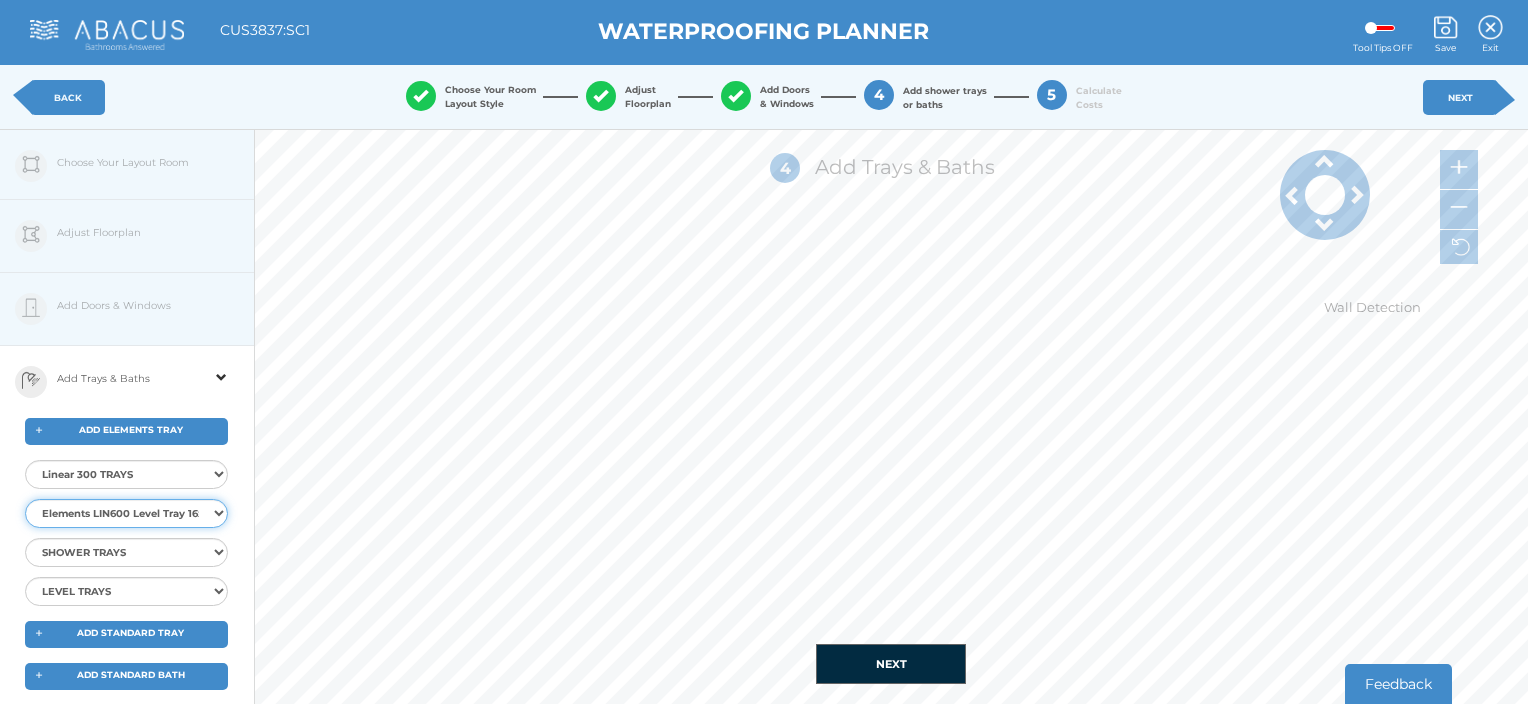 click on "LINEAR 600 TRAYS
Elements LIN600 Level Tray 9x9 End Elements LIN600 Level Tray12x12 End Elements LIN600 Level Tray 12x9 End Elements LIN600 Level Tray 14x9 End Elements LIN600 Level Tray 16x9 End Elements LIN600 LevTray 16x9 Offset Elements LIN600 Level Tray 18x9 Offset" at bounding box center [126, 513] 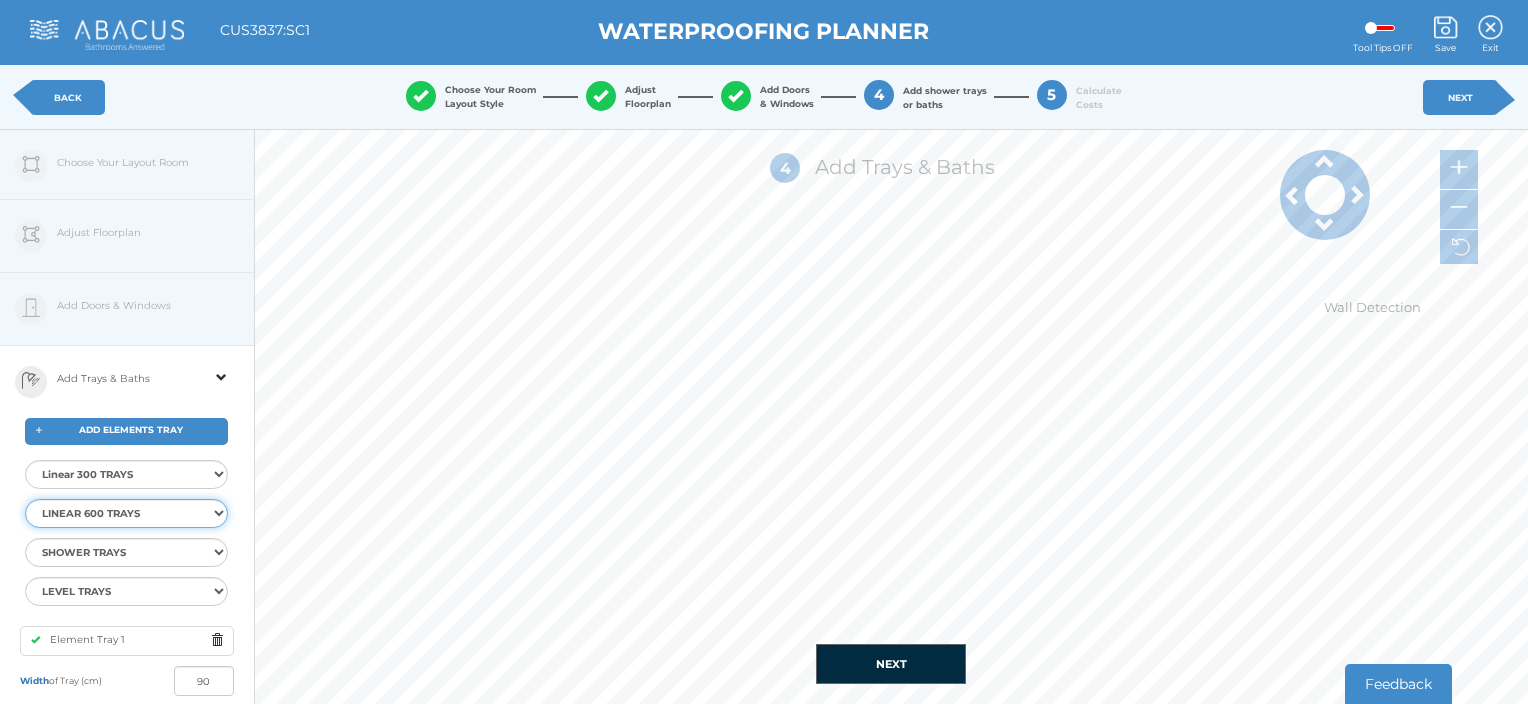 click at bounding box center [1293, 195] 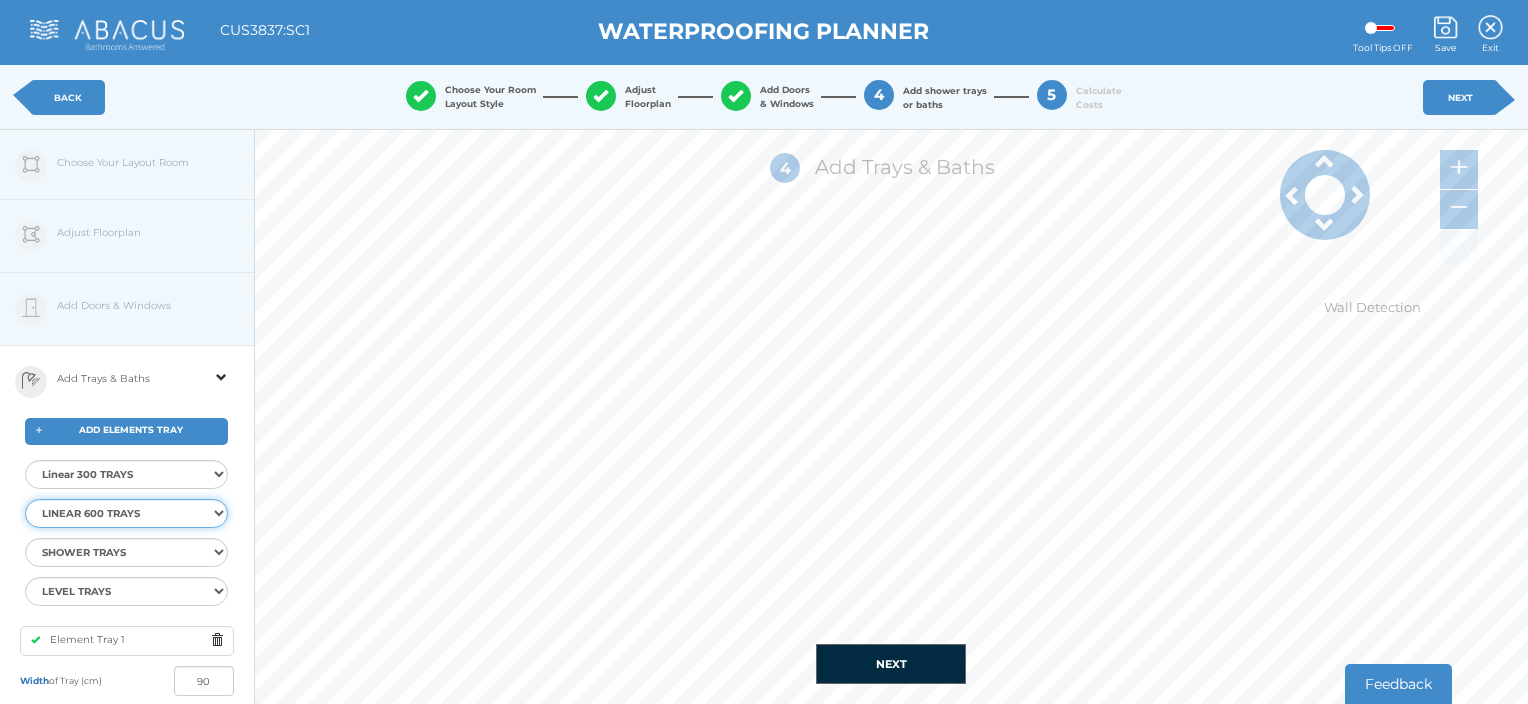 click at bounding box center (1459, 247) 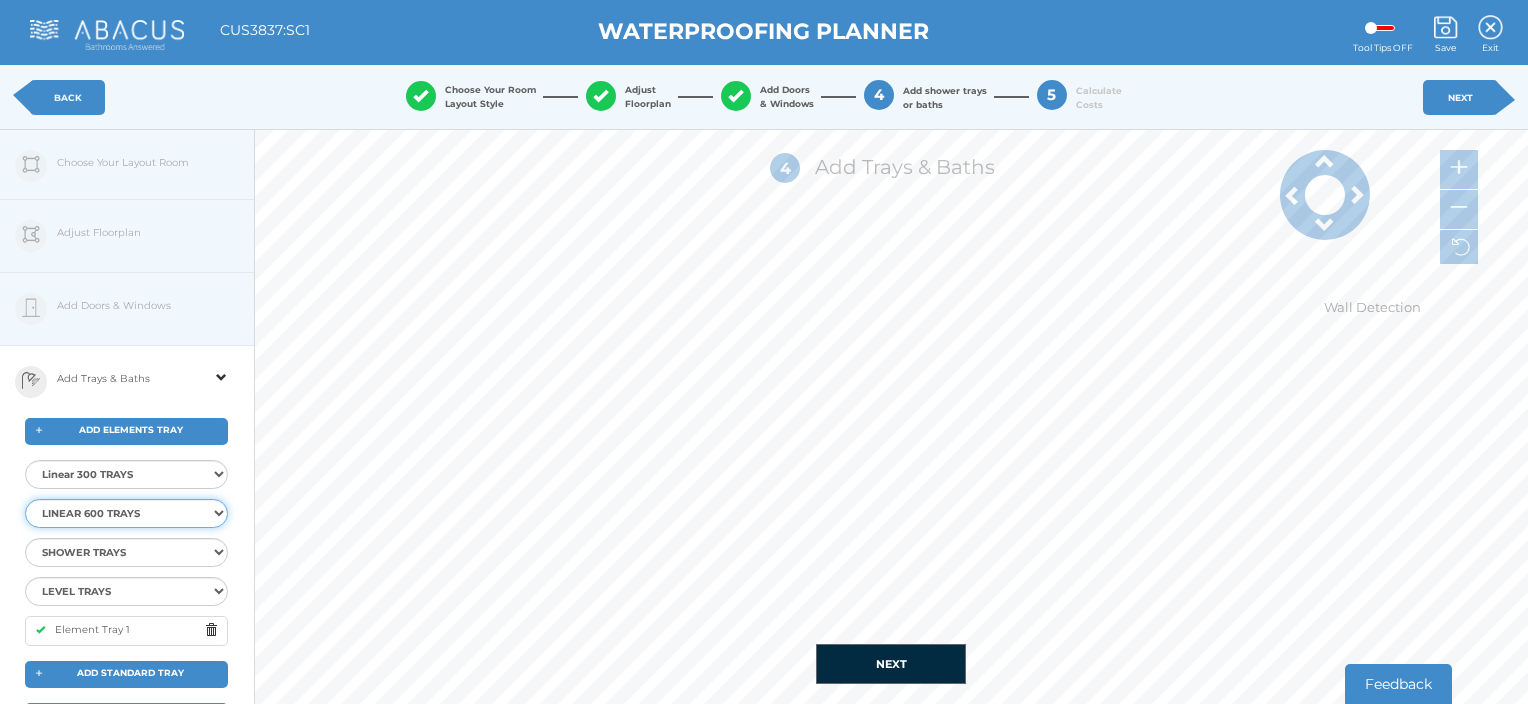 click at bounding box center (1461, 247) 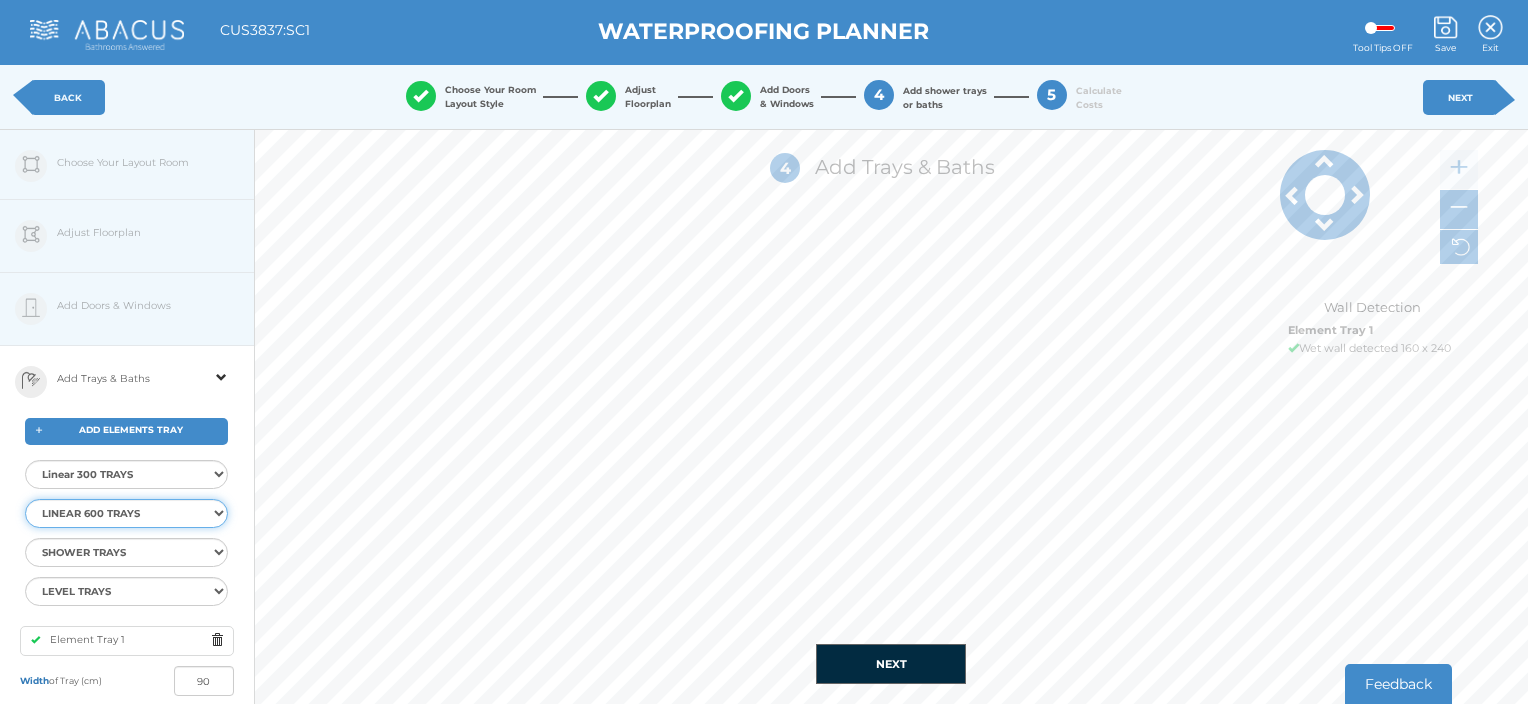 click at bounding box center (1459, 170) 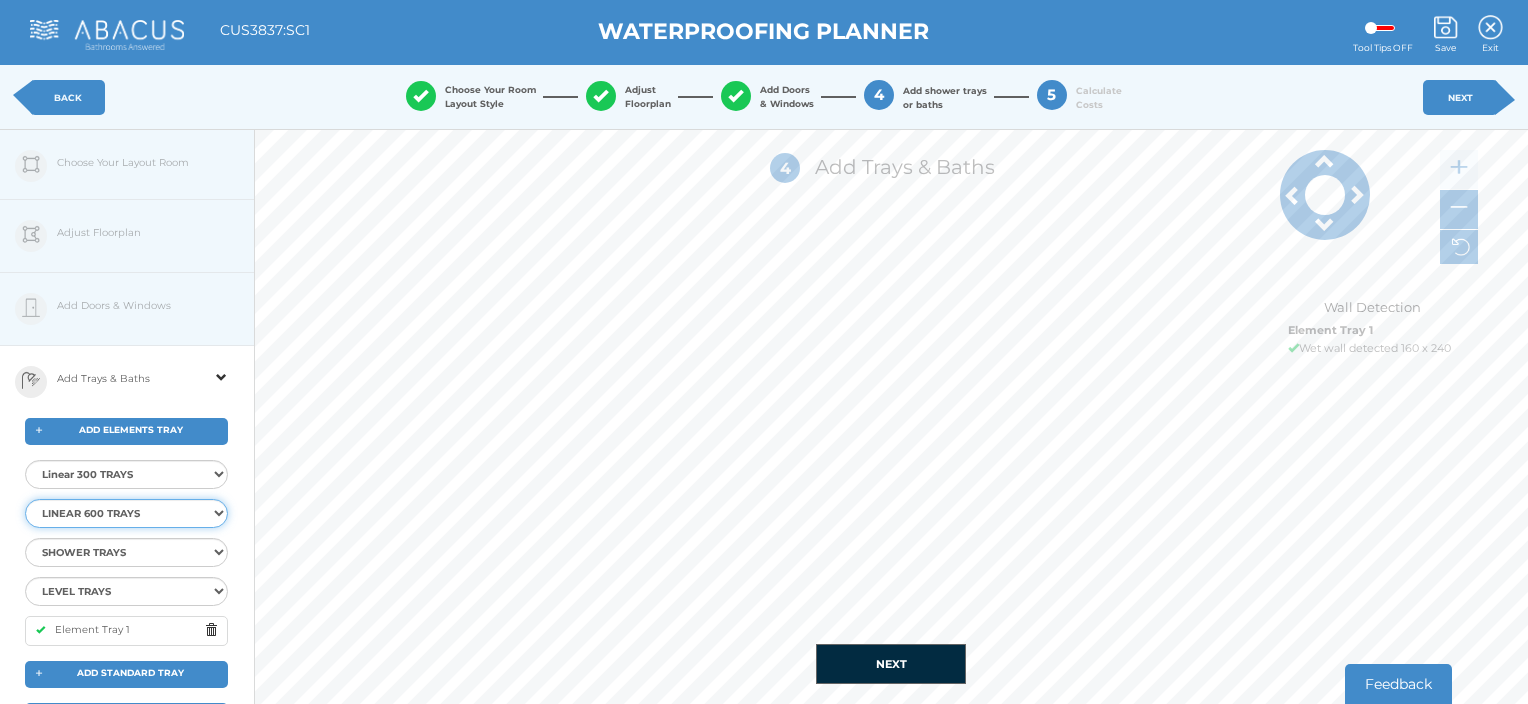 click at bounding box center [1459, 170] 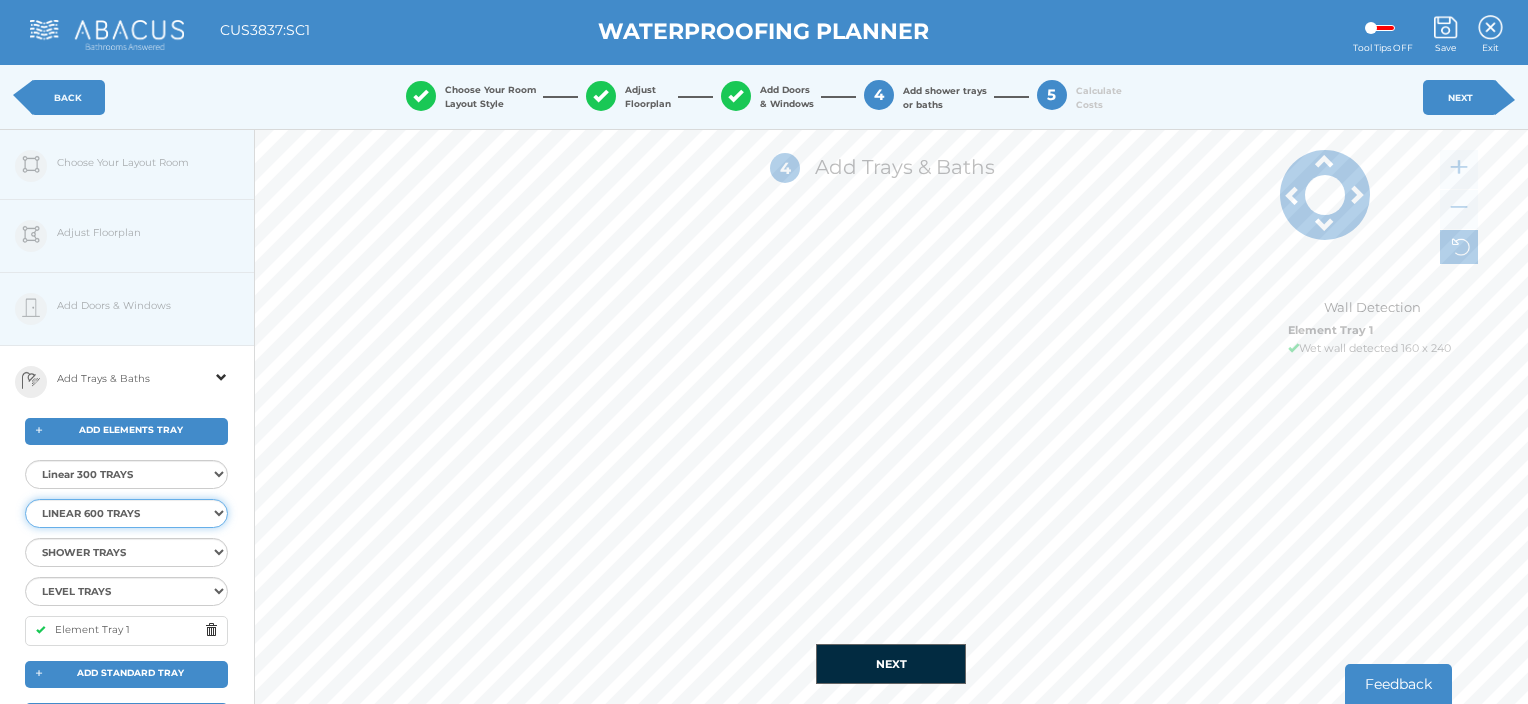 click at bounding box center (1459, 207) 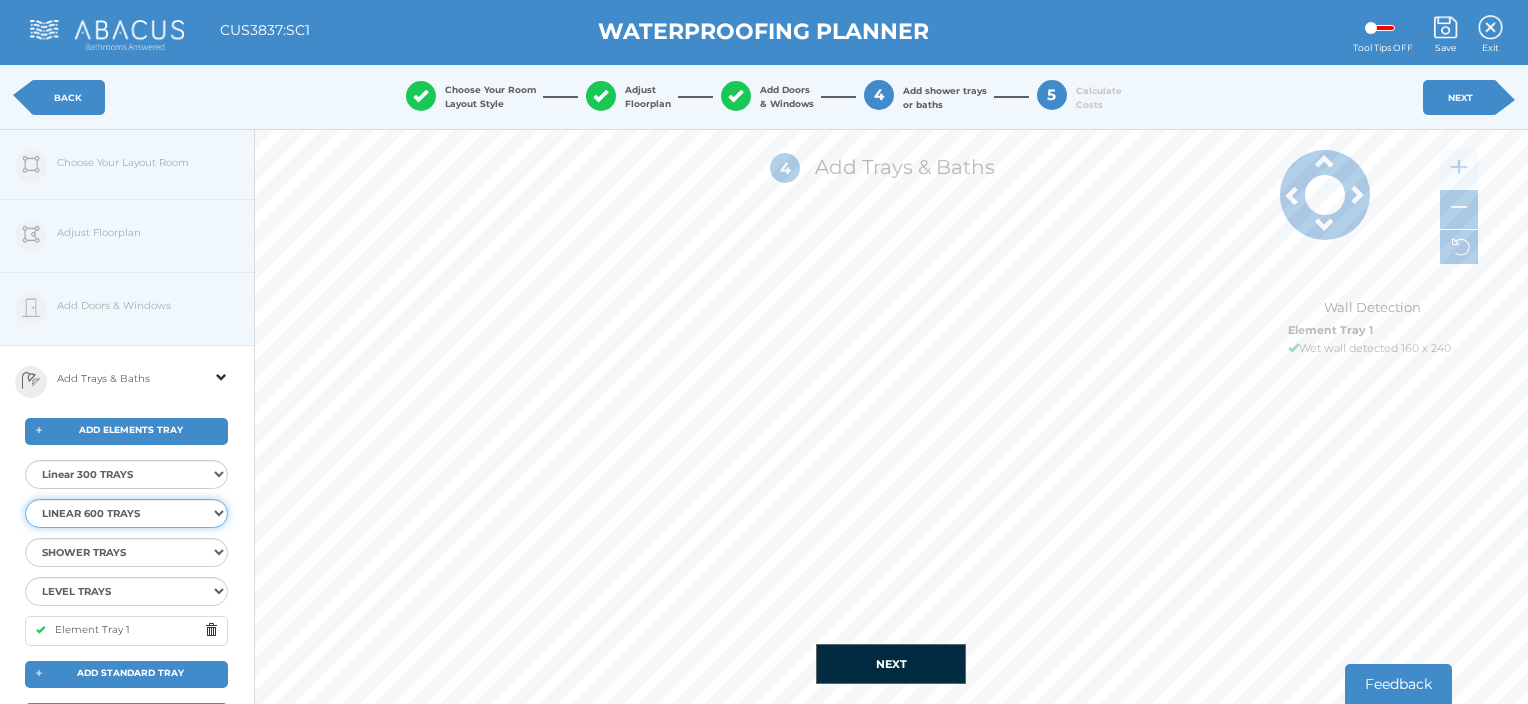 click at bounding box center [1459, 170] 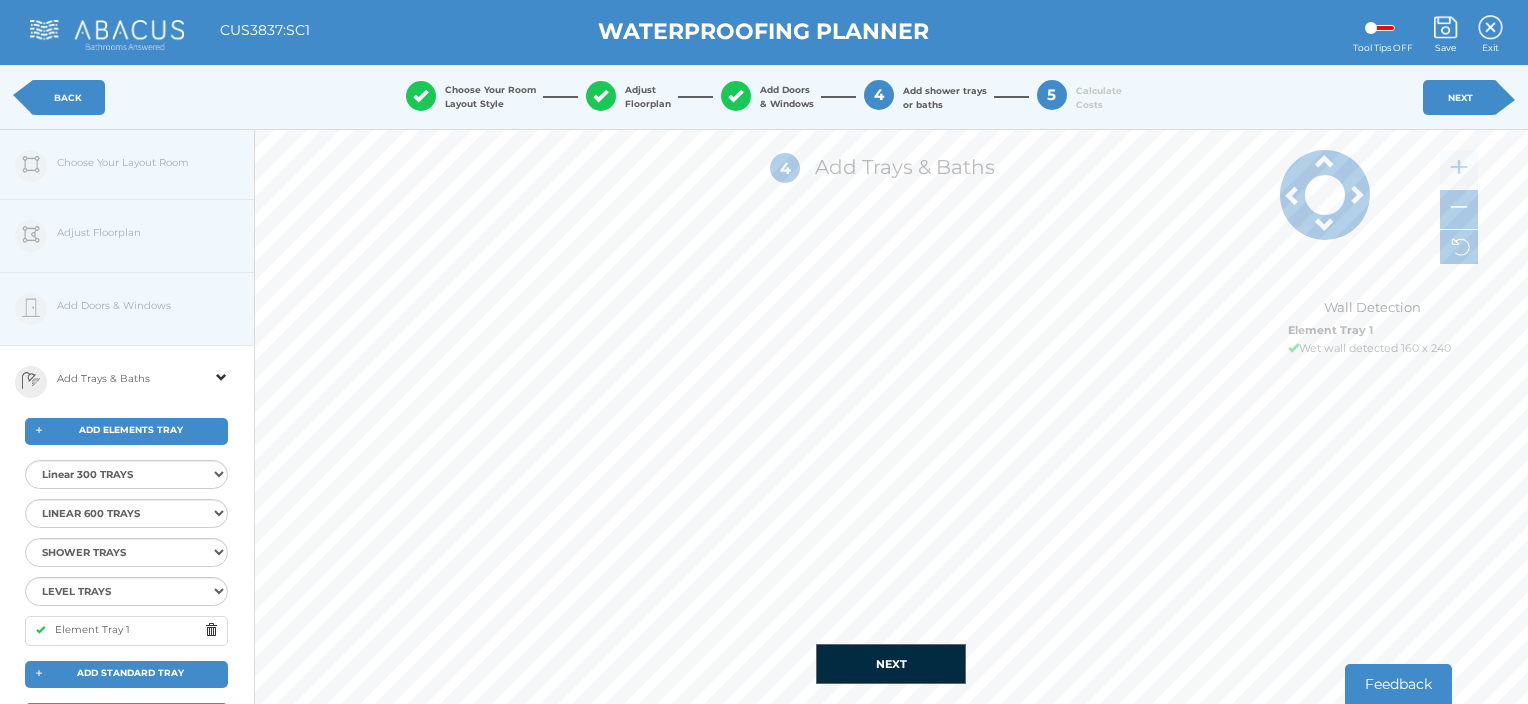 click on "NEXT" at bounding box center (891, 664) 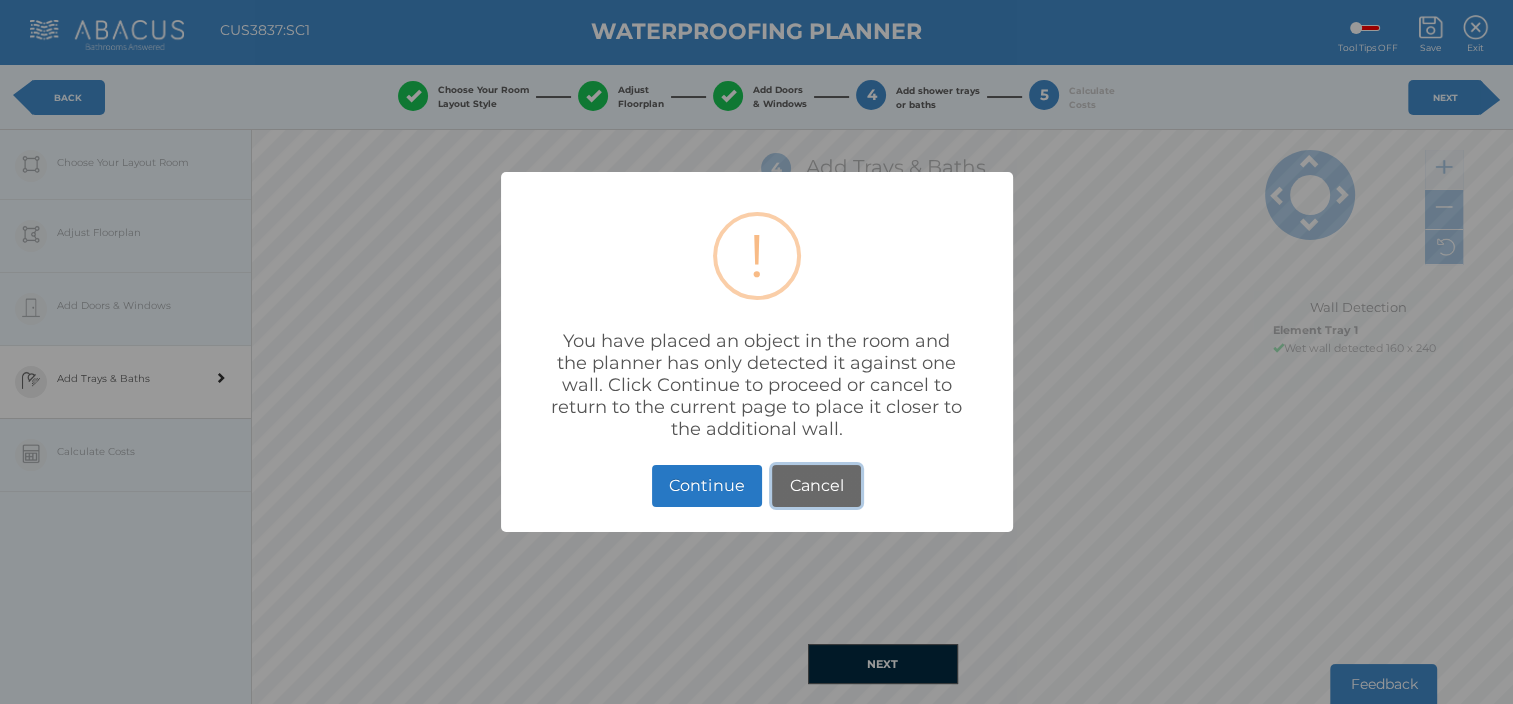 click on "Cancel" at bounding box center (816, 486) 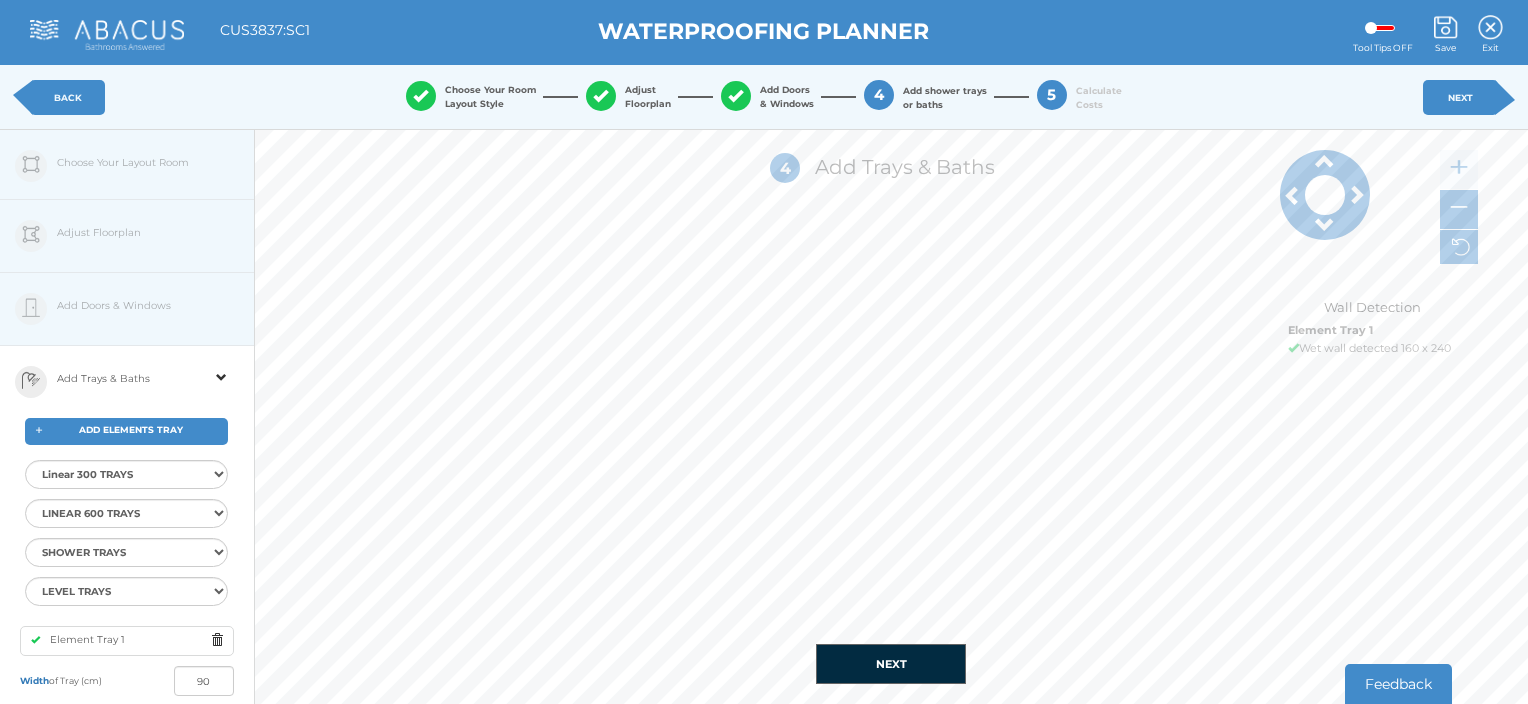 click on "NEXT" at bounding box center (891, 664) 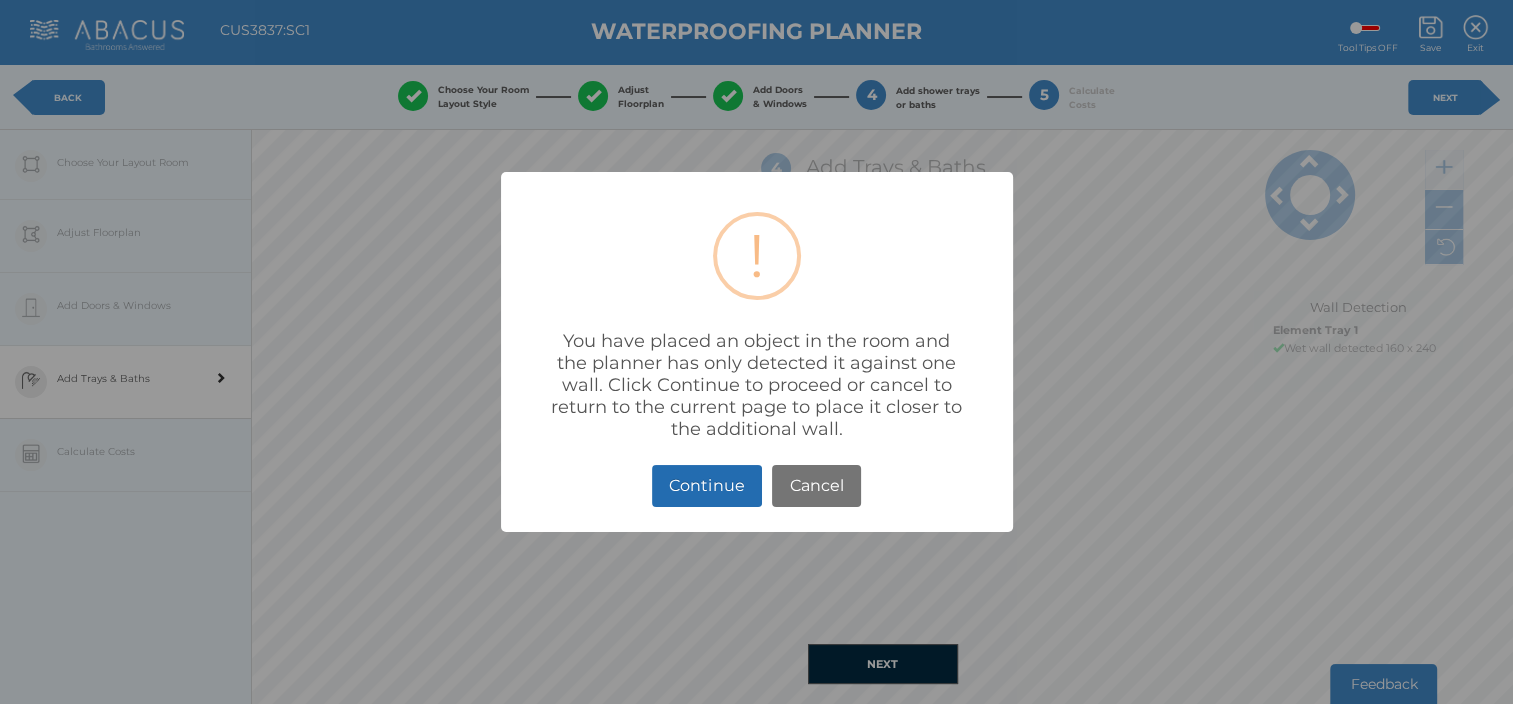 click on "Continue" at bounding box center (707, 486) 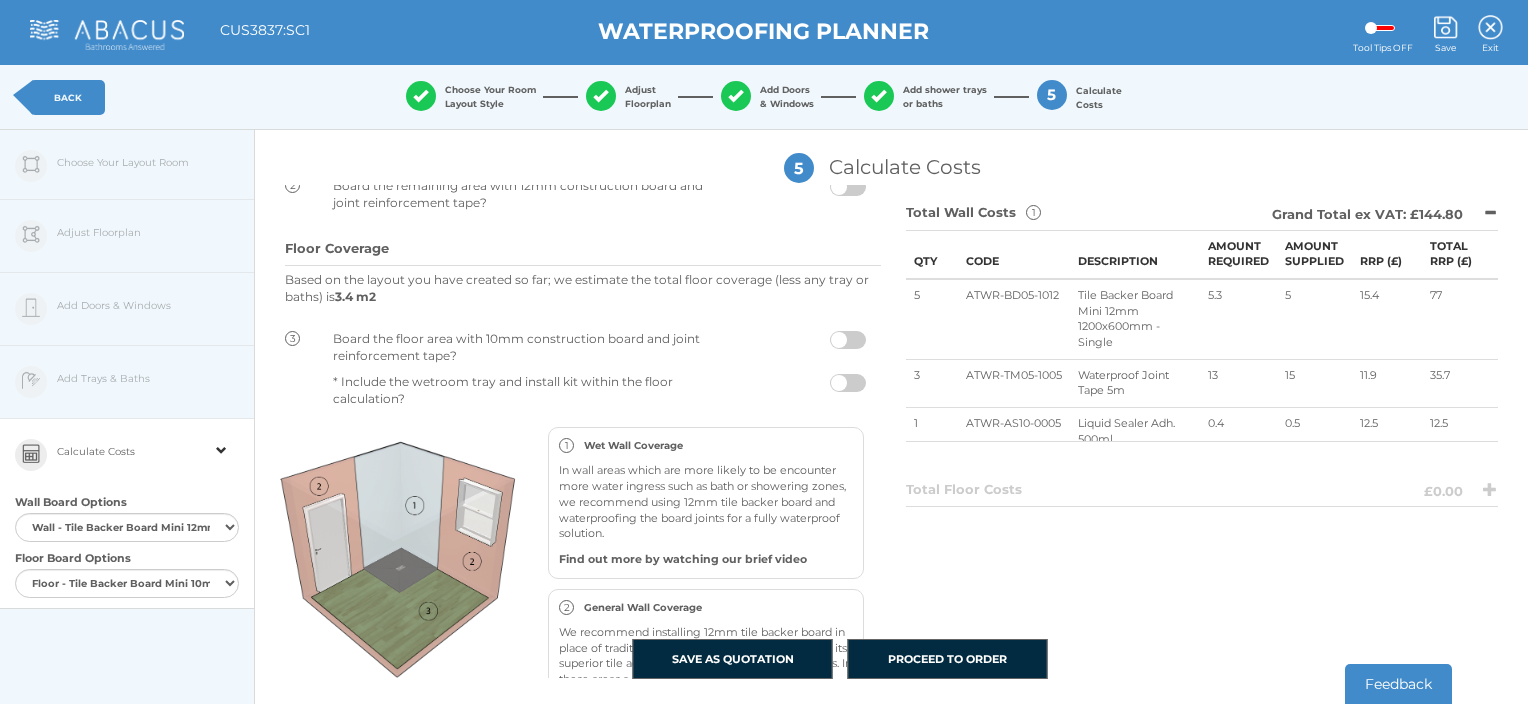 scroll, scrollTop: 200, scrollLeft: 0, axis: vertical 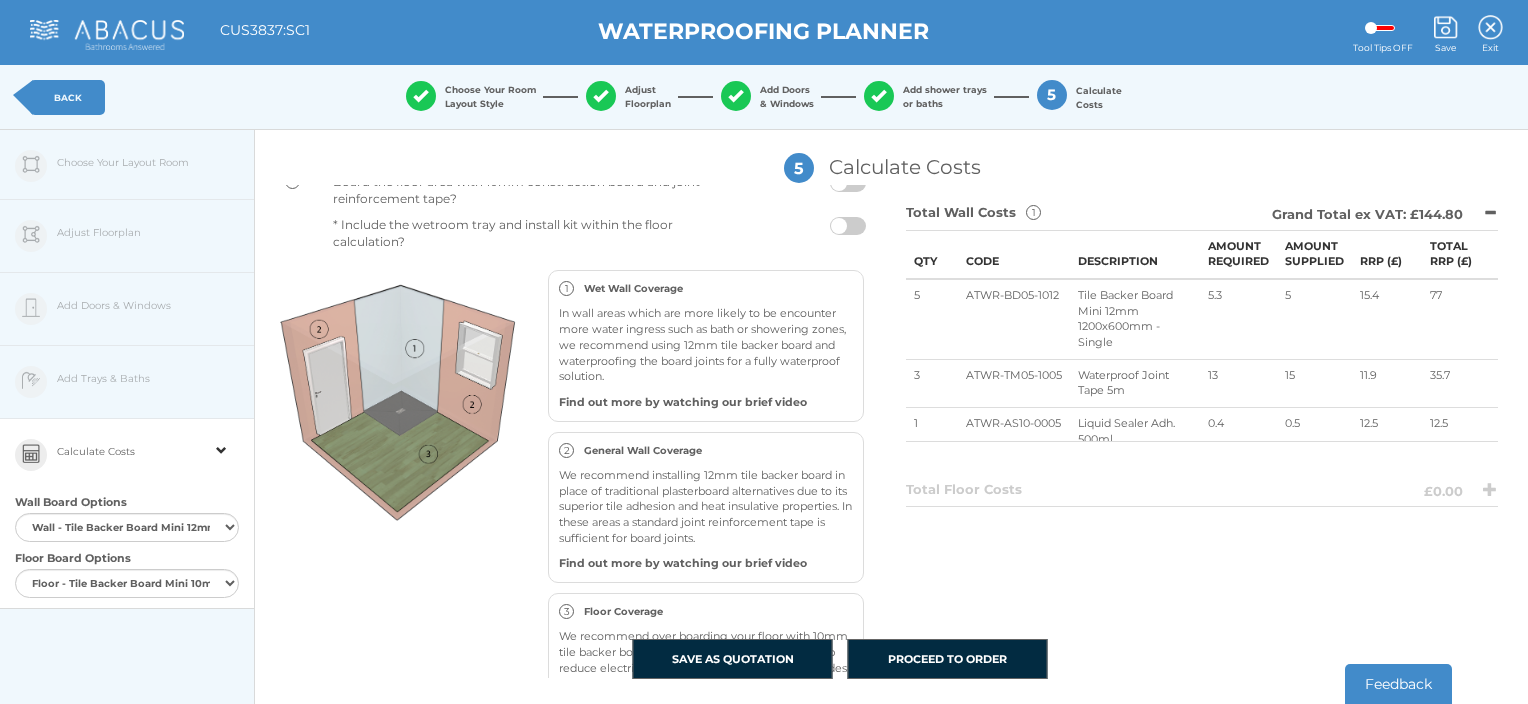click on "In wall areas which are more likely to be encounter more water ingress
such as bath or showering zones, we recommend using 12mm tile backer board and waterproofing the board joints for a fully waterproof solution." at bounding box center [628, 288] 